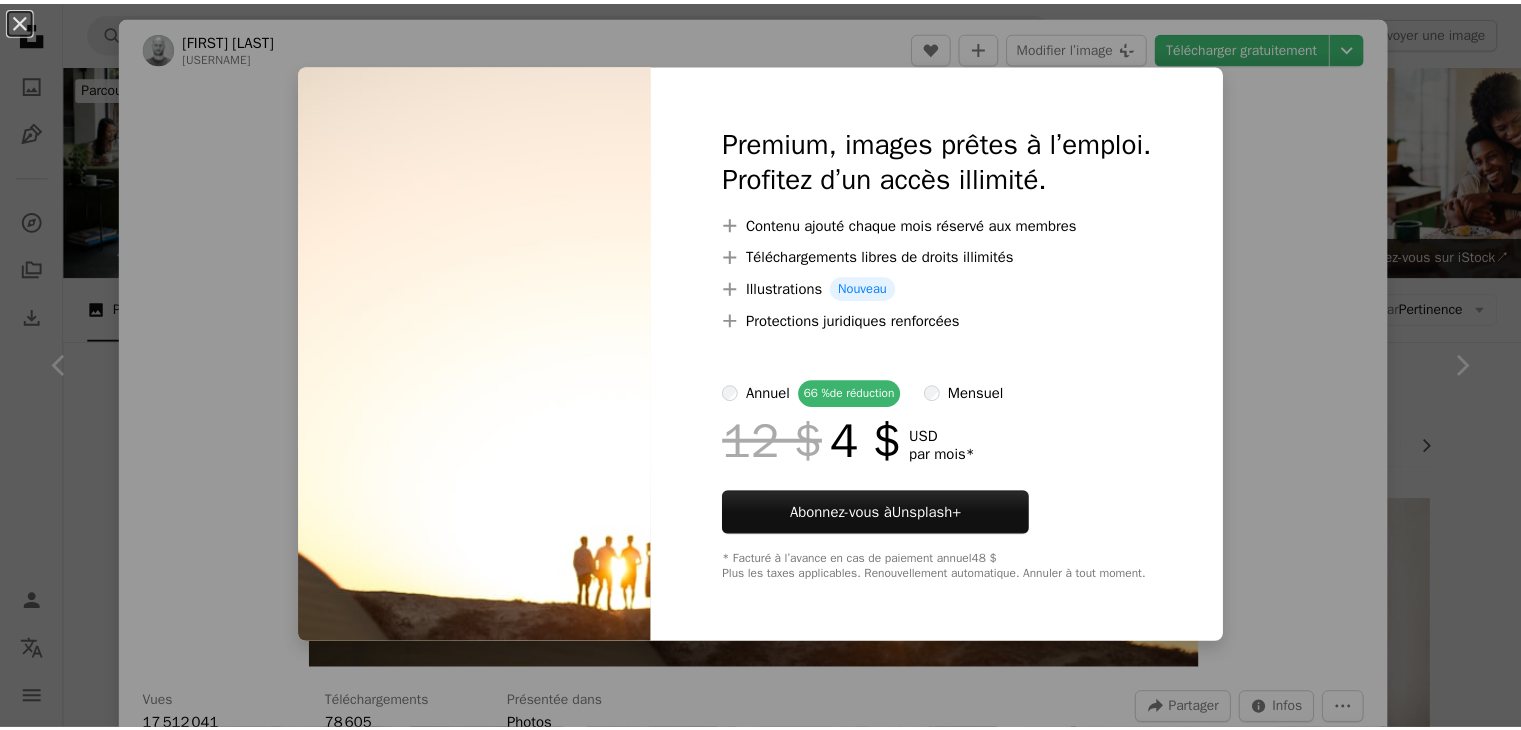 scroll, scrollTop: 2600, scrollLeft: 0, axis: vertical 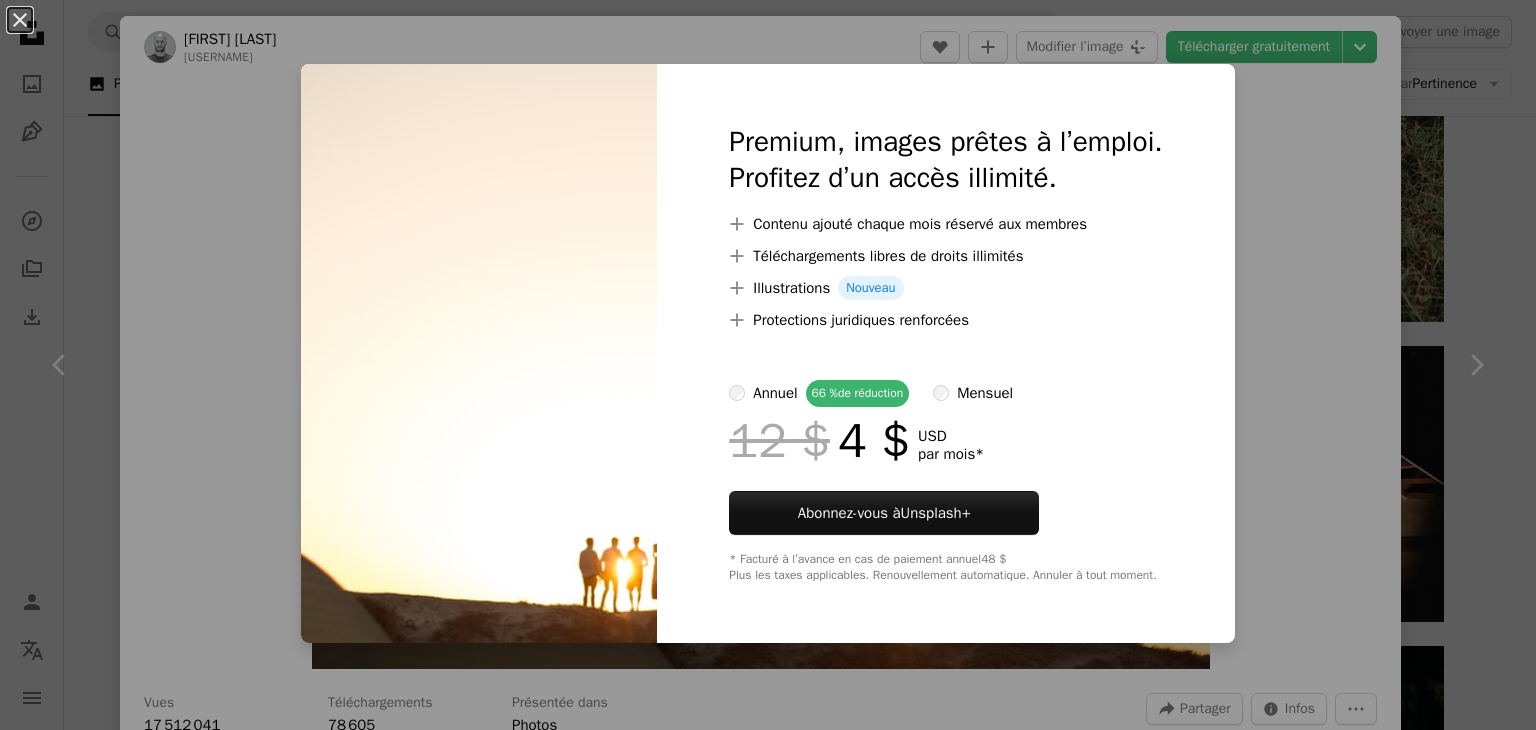 click on "An X shape Premium, images prêtes à l’emploi. Profitez d’un accès illimité. A plus sign Contenu ajouté chaque mois réservé aux membres A plus sign Téléchargements libres de droits illimités A plus sign Illustrations  Nouveau A plus sign Protections juridiques renforcées annuel 66 %  de réduction mensuel 12 $   4 $ USD par mois * Abonnez-vous à  Unsplash+ * Facturé à l’avance en cas de paiement annuel  48 $ Plus les taxes applicables. Renouvellement automatique. Annuler à tout moment." at bounding box center (768, 365) 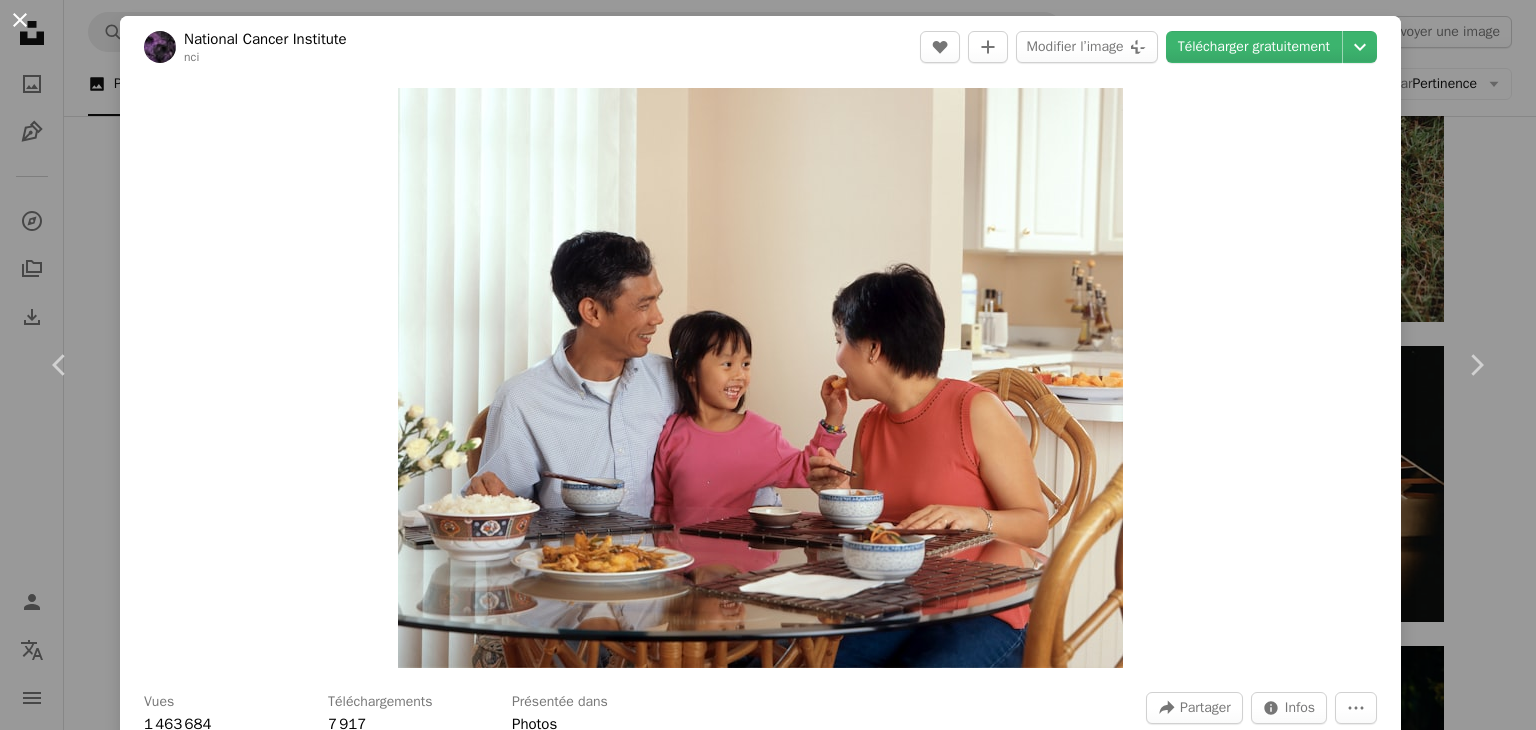 click on "An X shape" at bounding box center (20, 20) 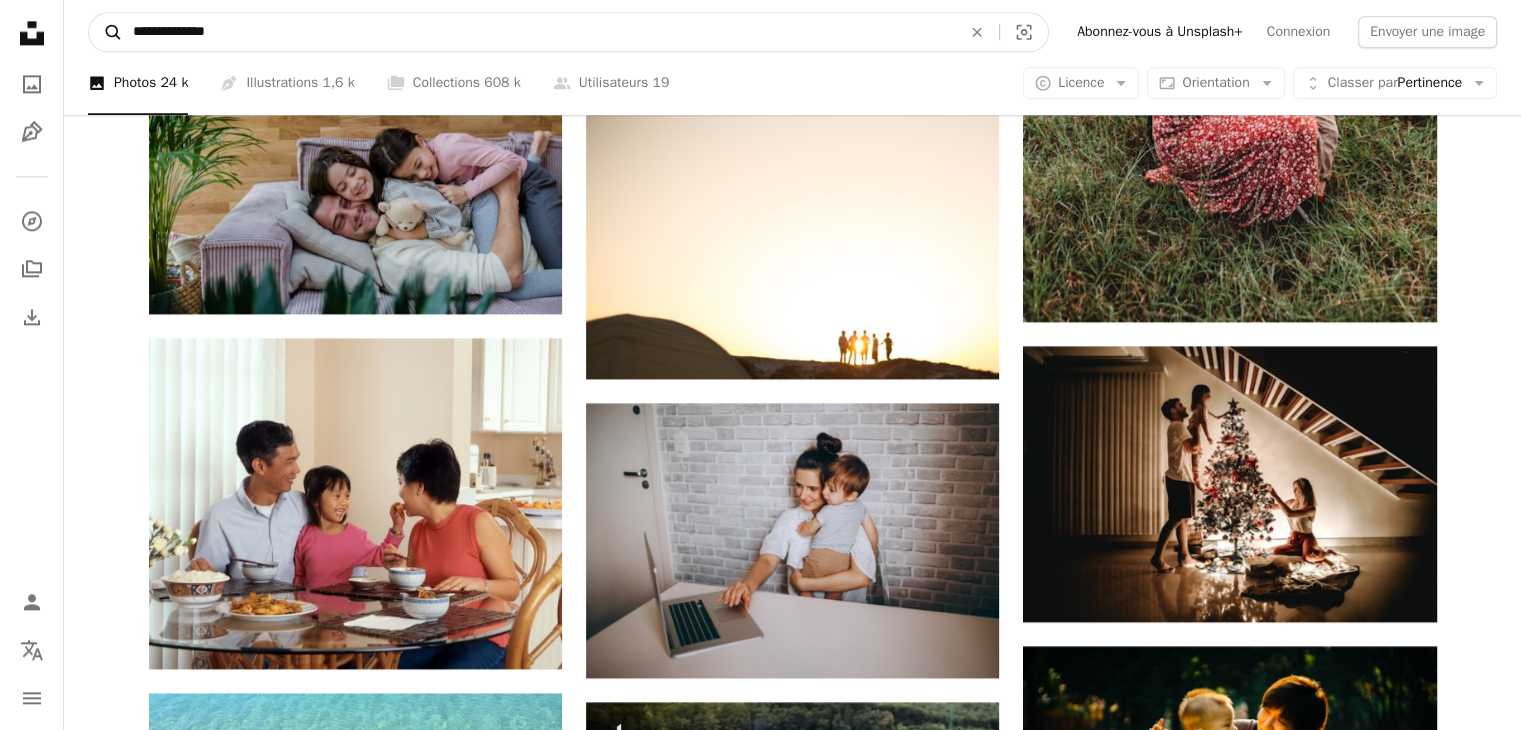 drag, startPoint x: 258, startPoint y: 36, endPoint x: 116, endPoint y: 41, distance: 142.088 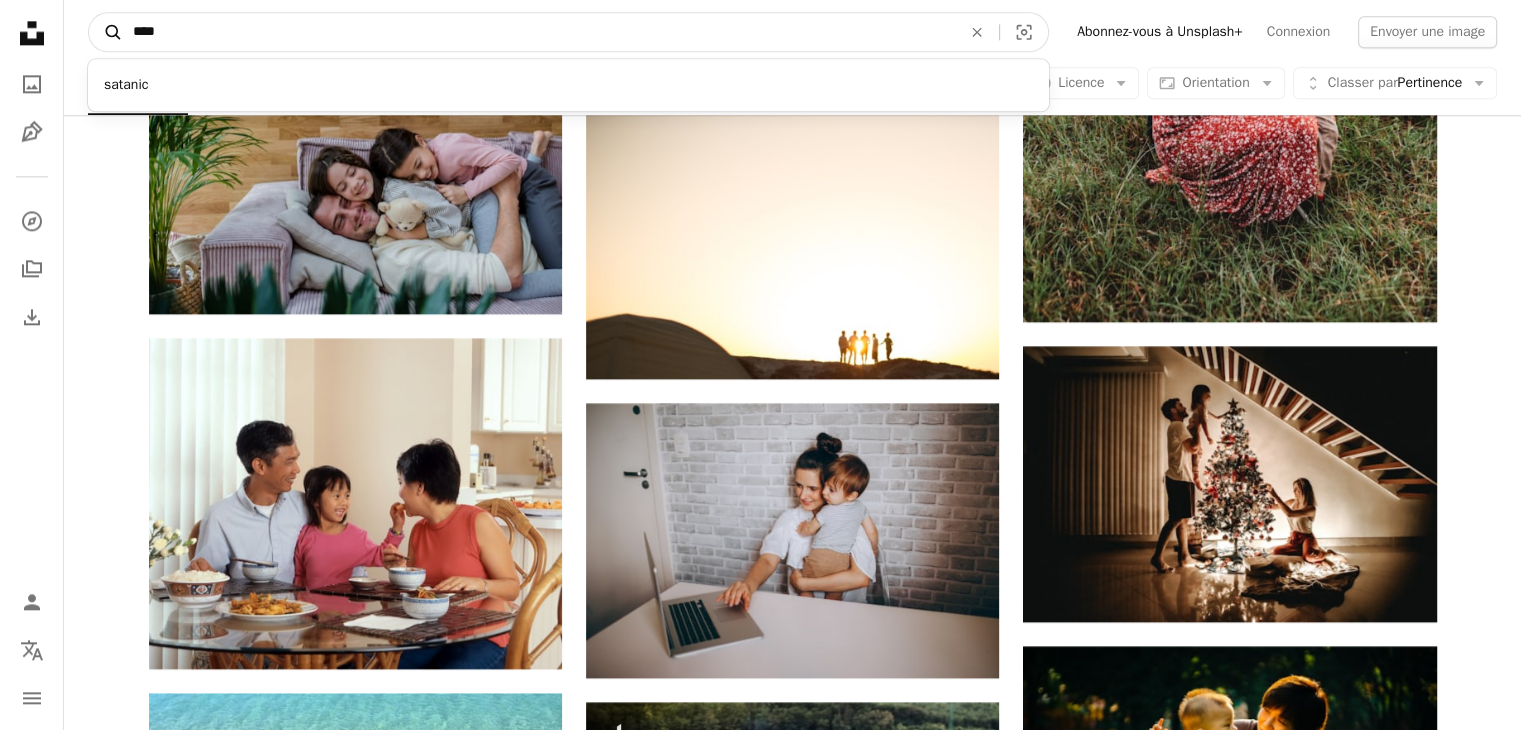 type on "*****" 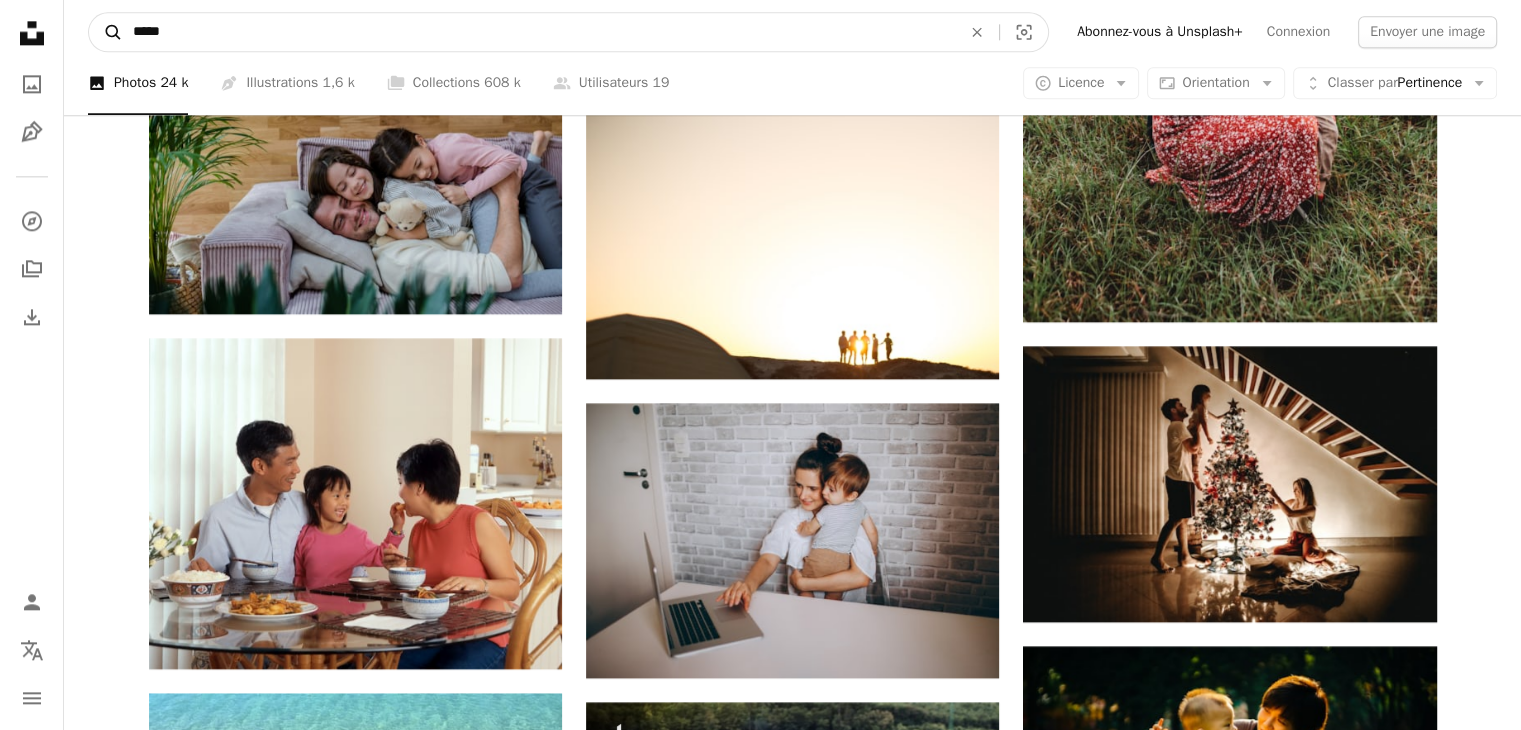 click on "A magnifying glass" at bounding box center [106, 32] 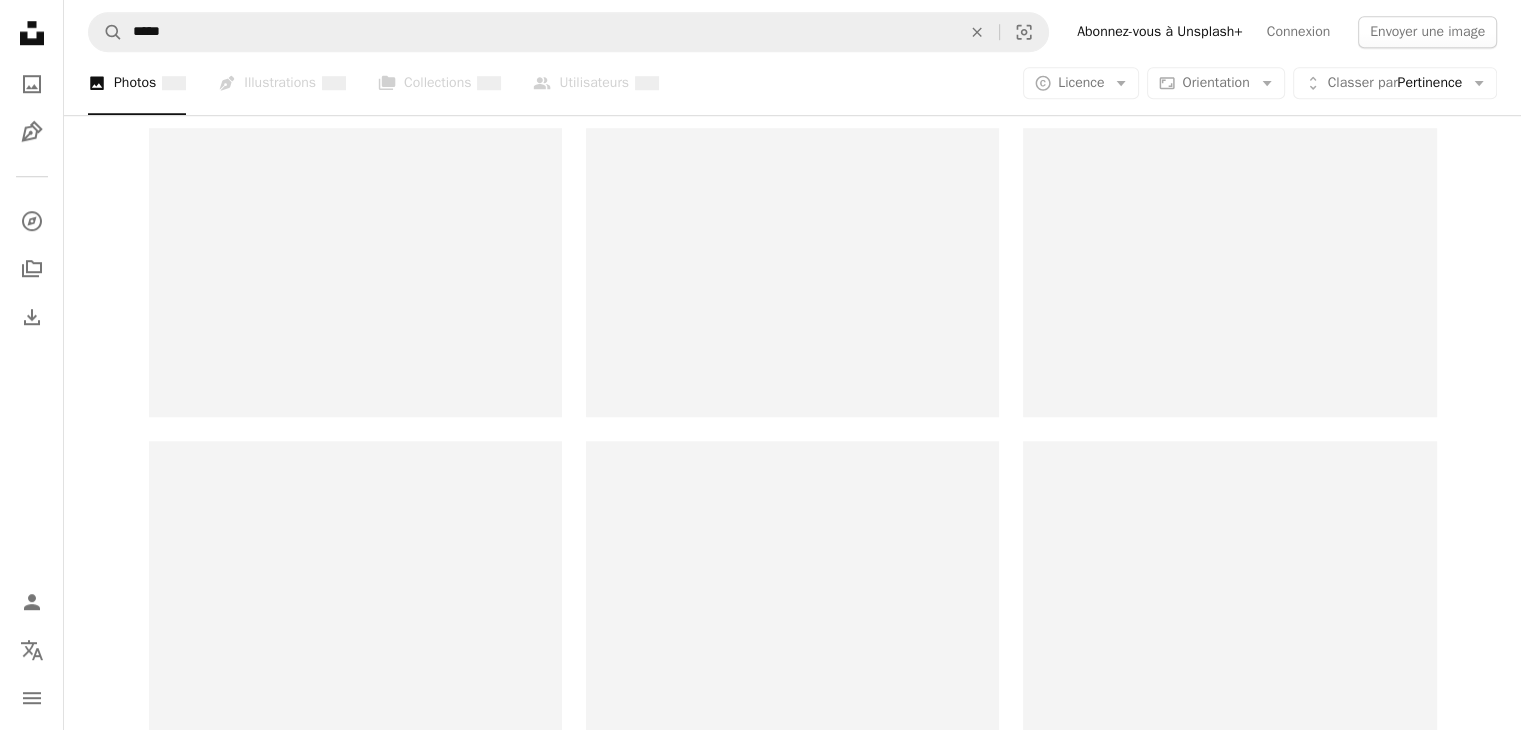 scroll, scrollTop: 0, scrollLeft: 0, axis: both 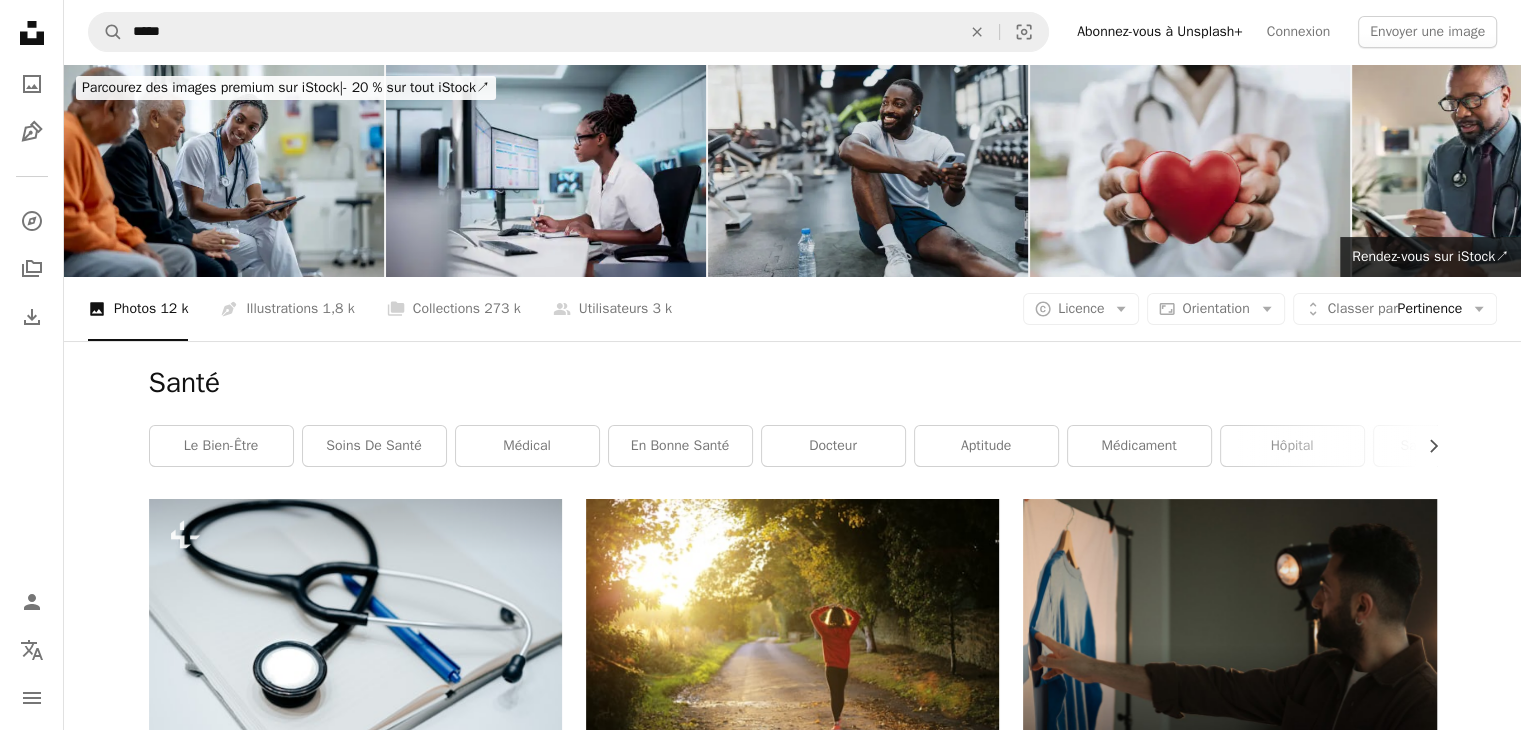 click at bounding box center [868, 170] 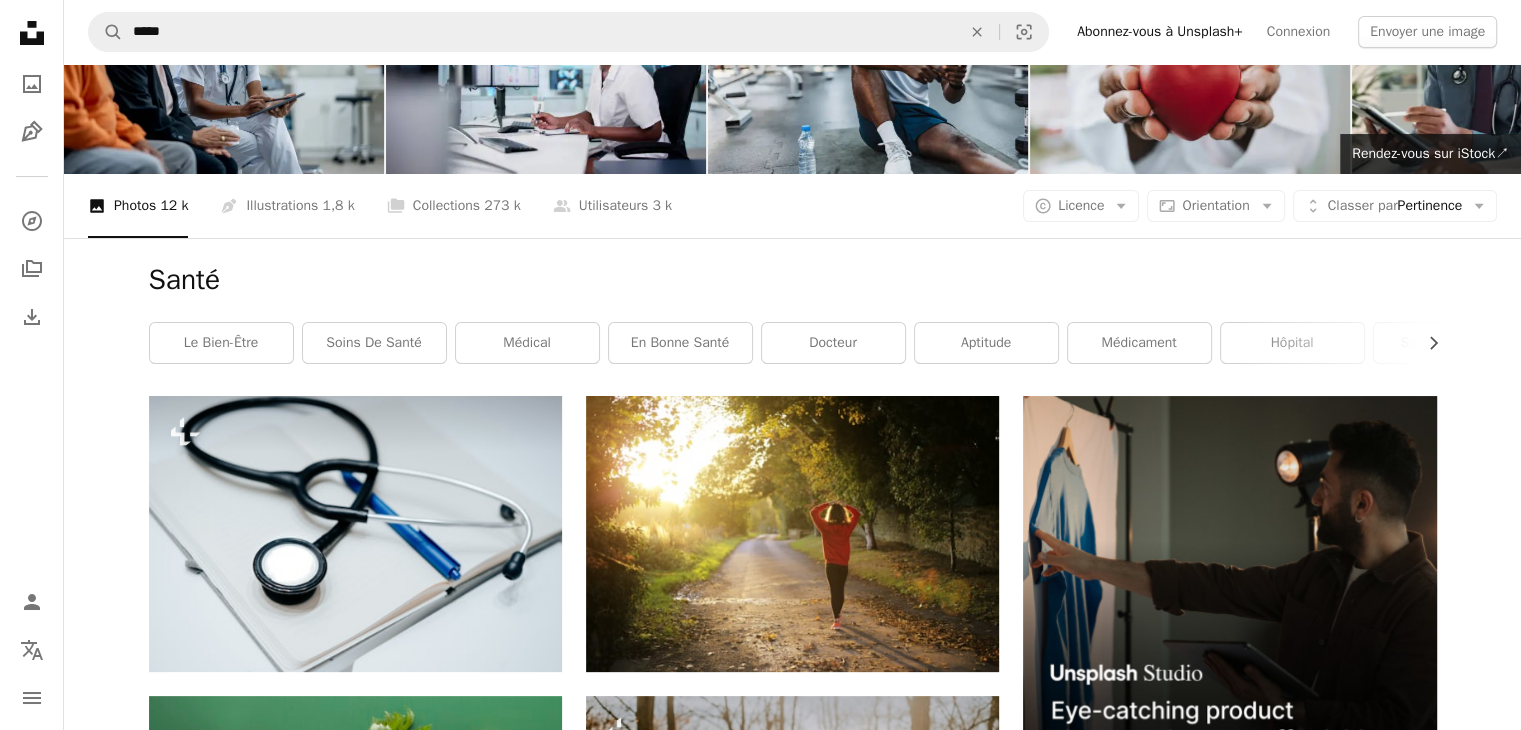 scroll, scrollTop: 0, scrollLeft: 0, axis: both 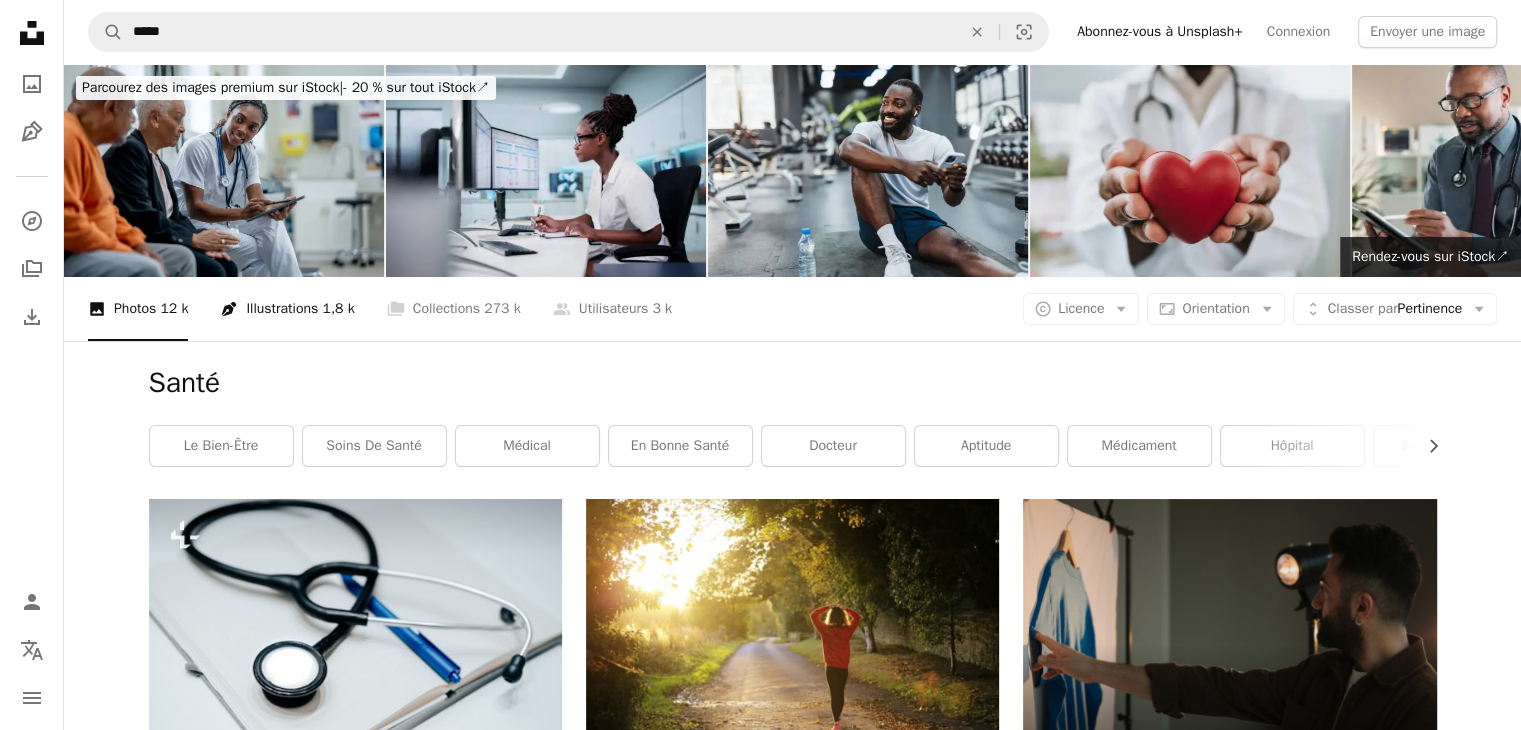 click on "Pen Tool Illustrations   1,8 k" at bounding box center [287, 309] 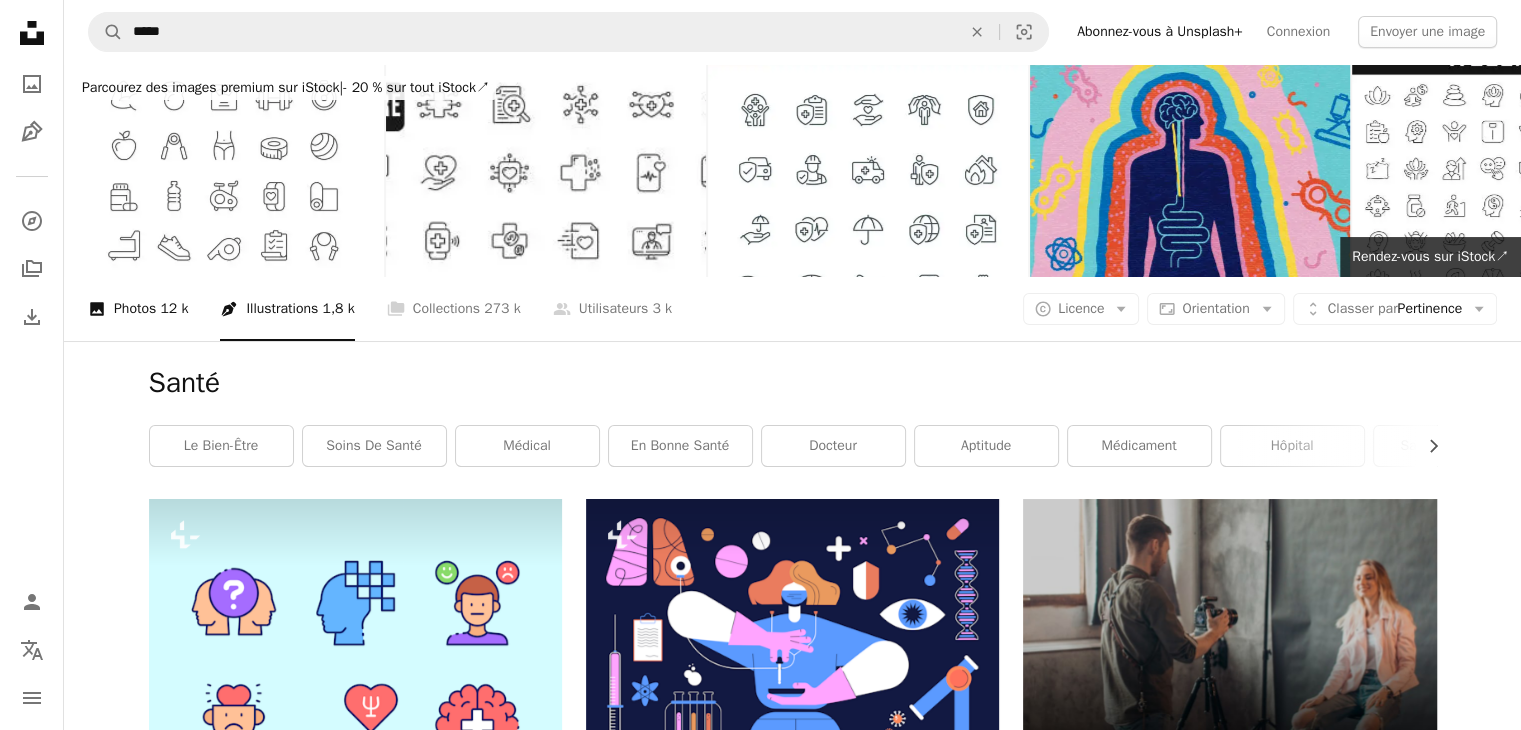 click on "A photo Photos   12 k" at bounding box center [138, 309] 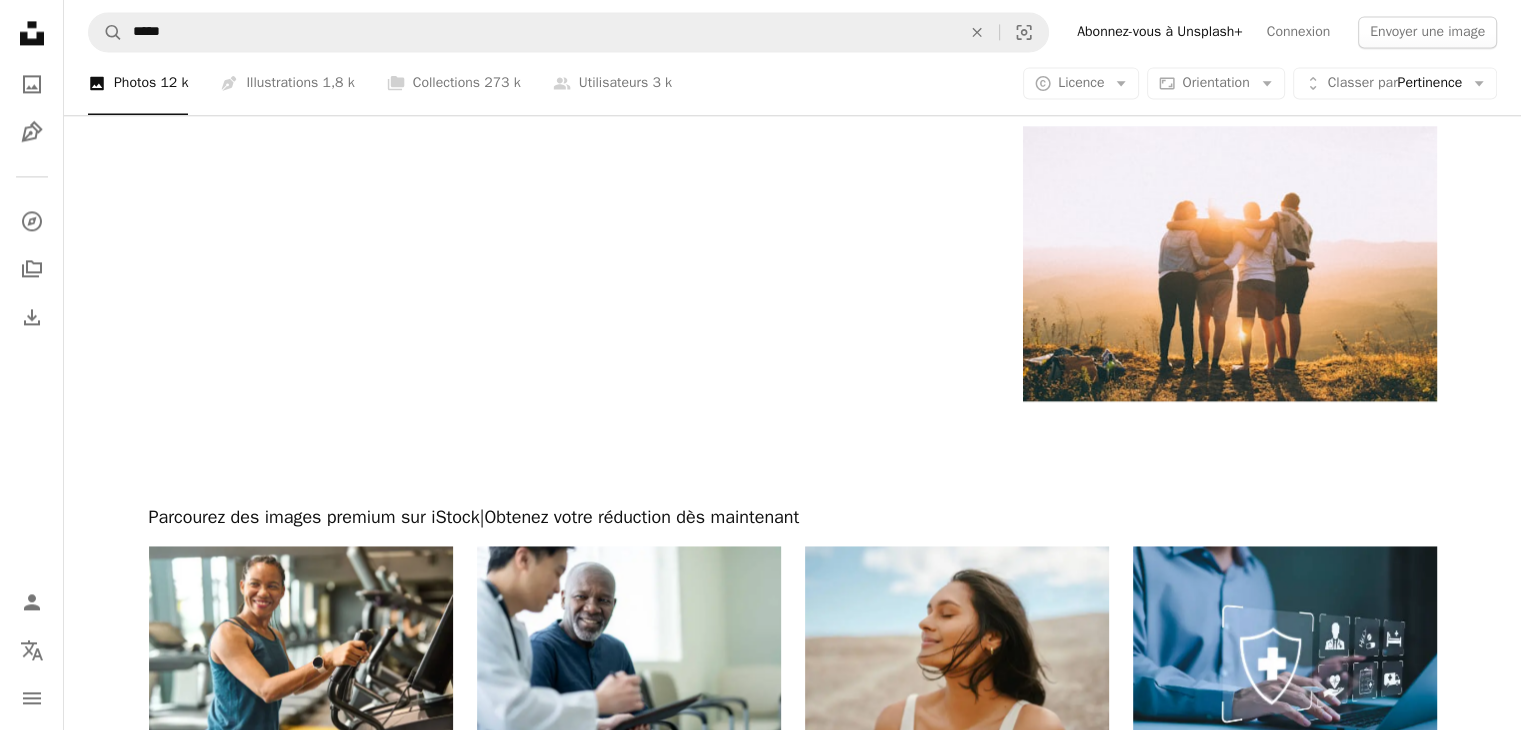 scroll, scrollTop: 3200, scrollLeft: 0, axis: vertical 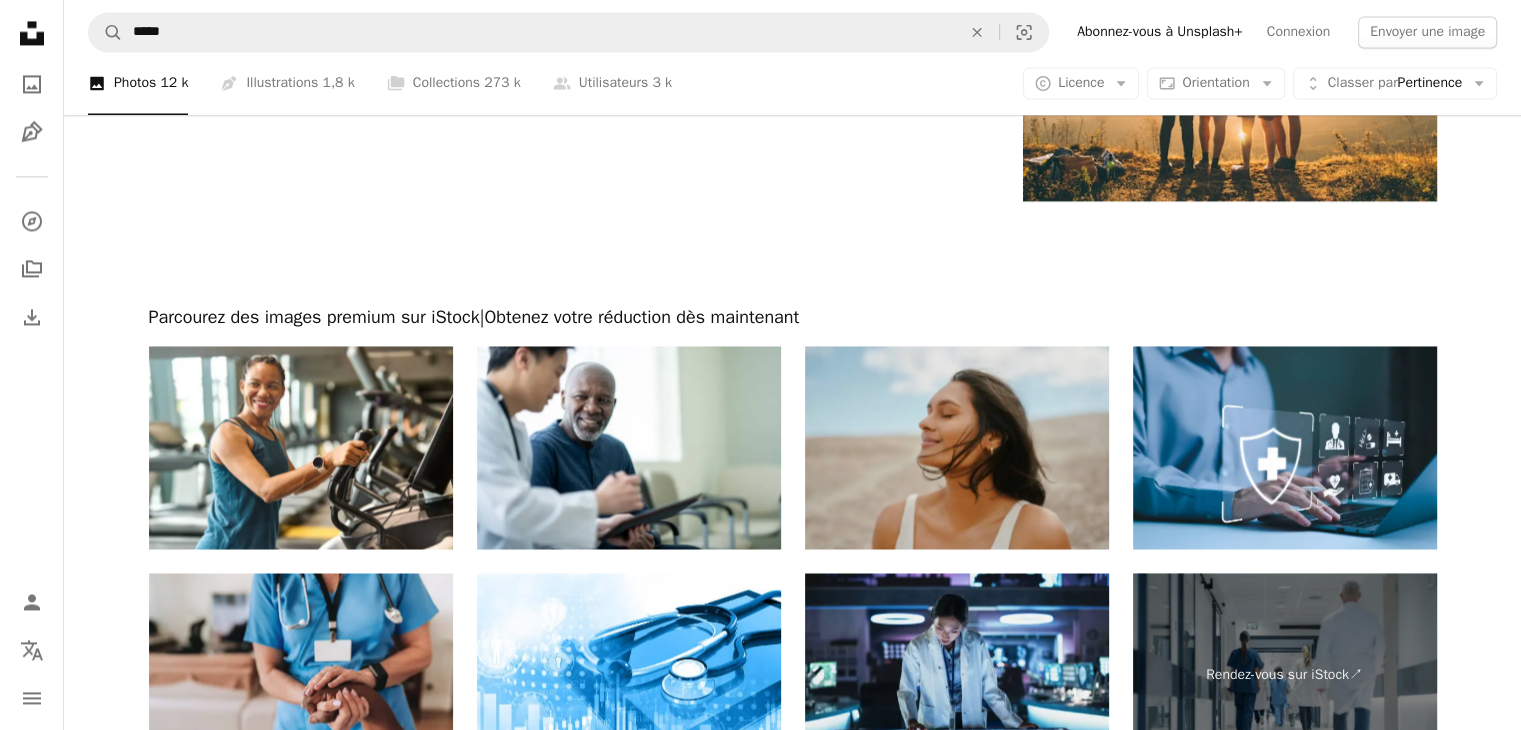 click at bounding box center [957, 447] 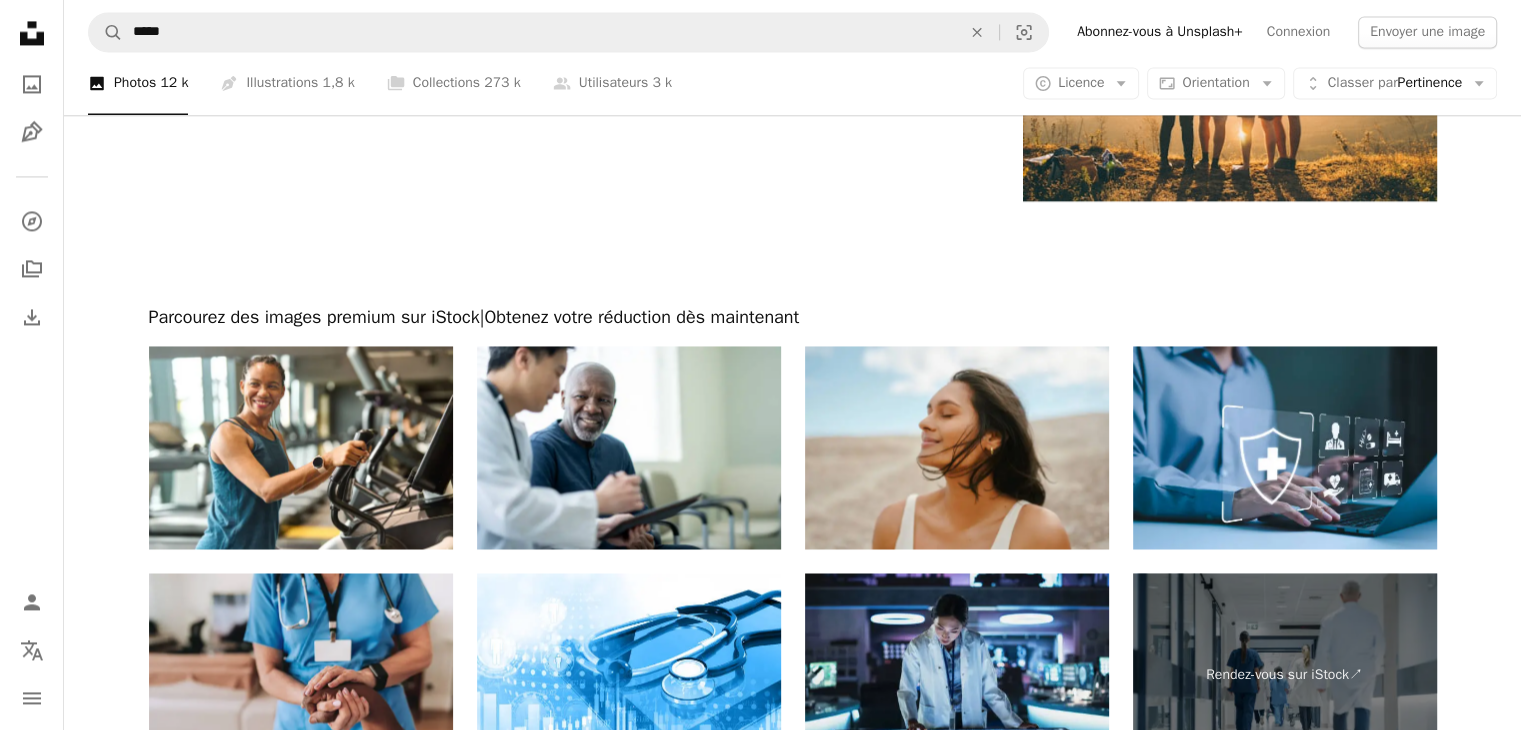 click on "A photo Photos   12 k" at bounding box center (138, 84) 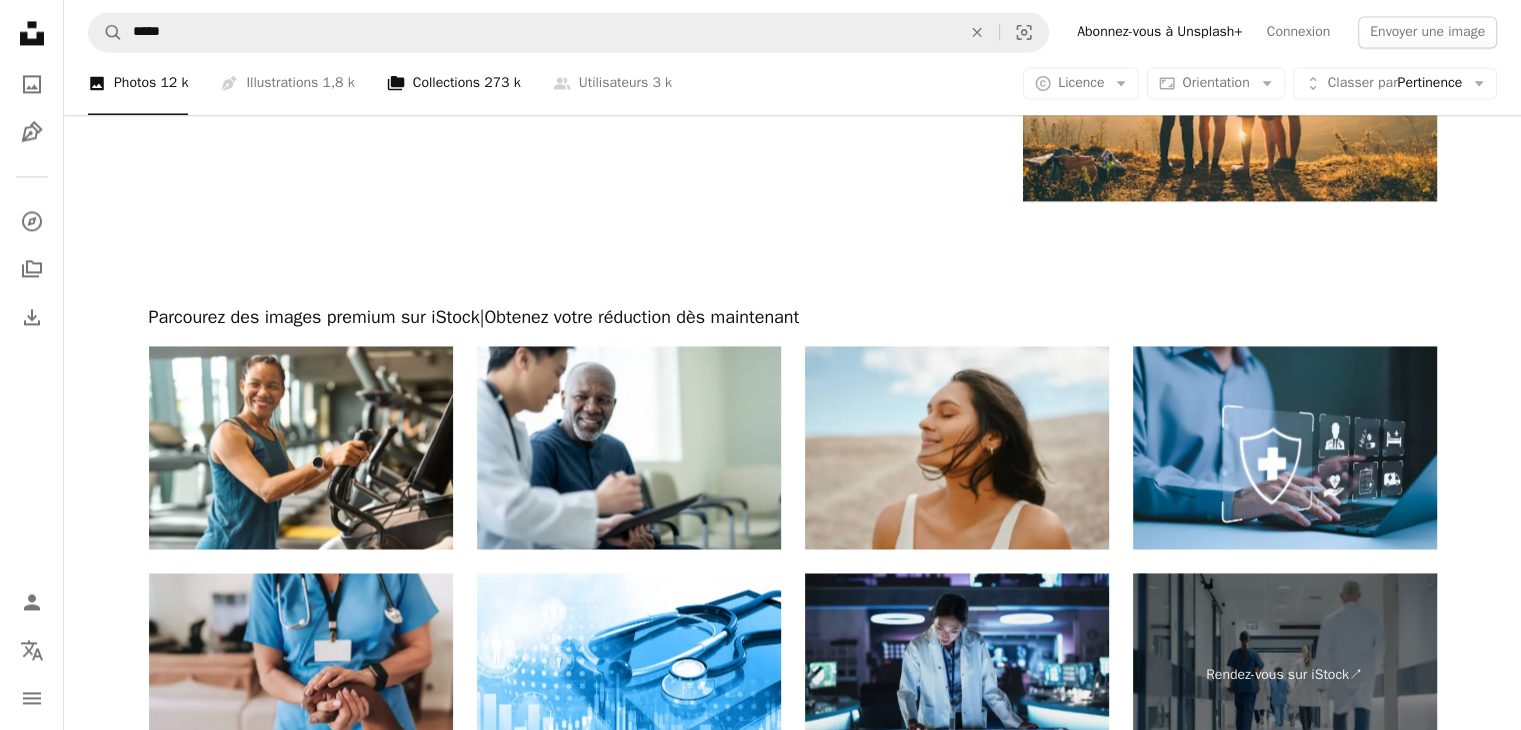 click on "A stack of folders Collections   273 k" at bounding box center (454, 84) 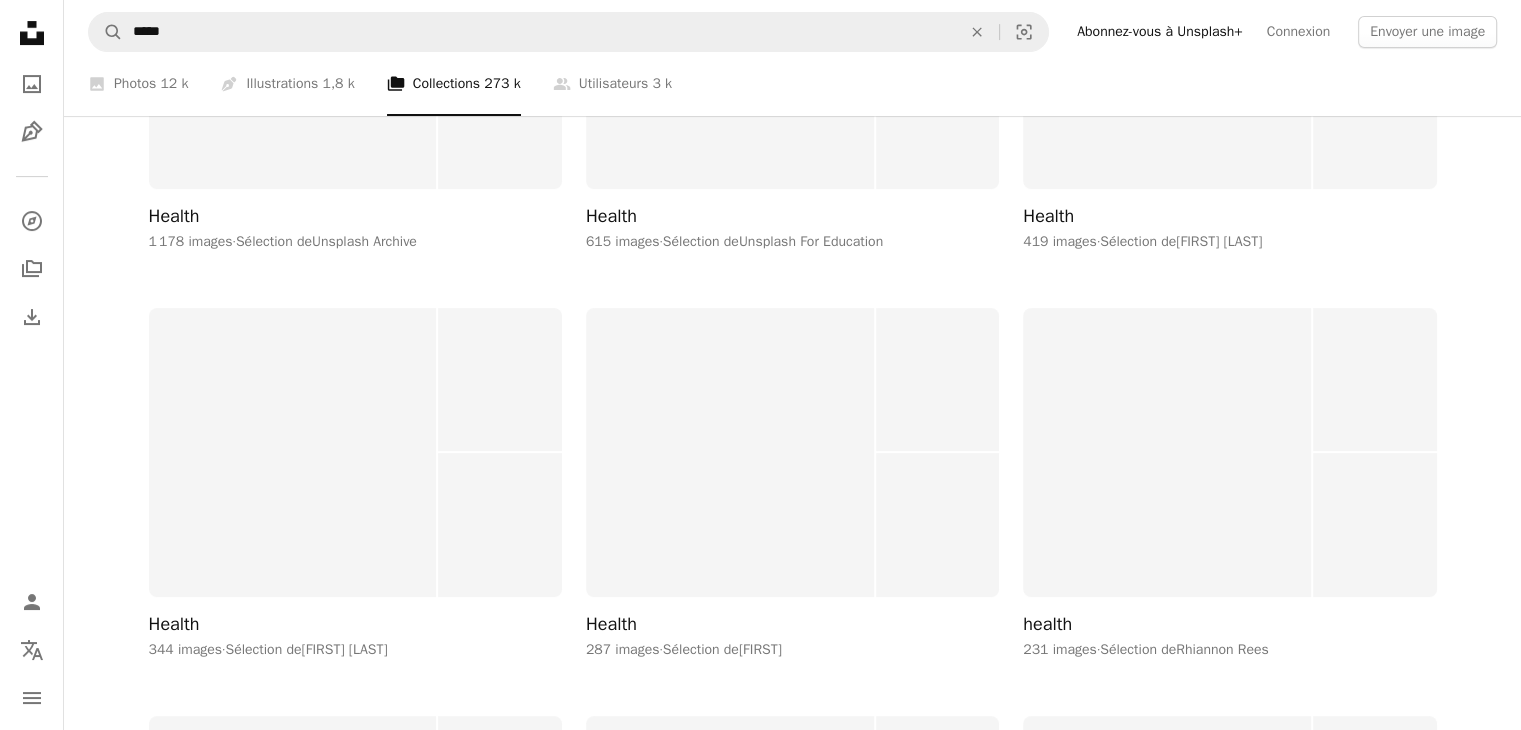 scroll, scrollTop: 800, scrollLeft: 0, axis: vertical 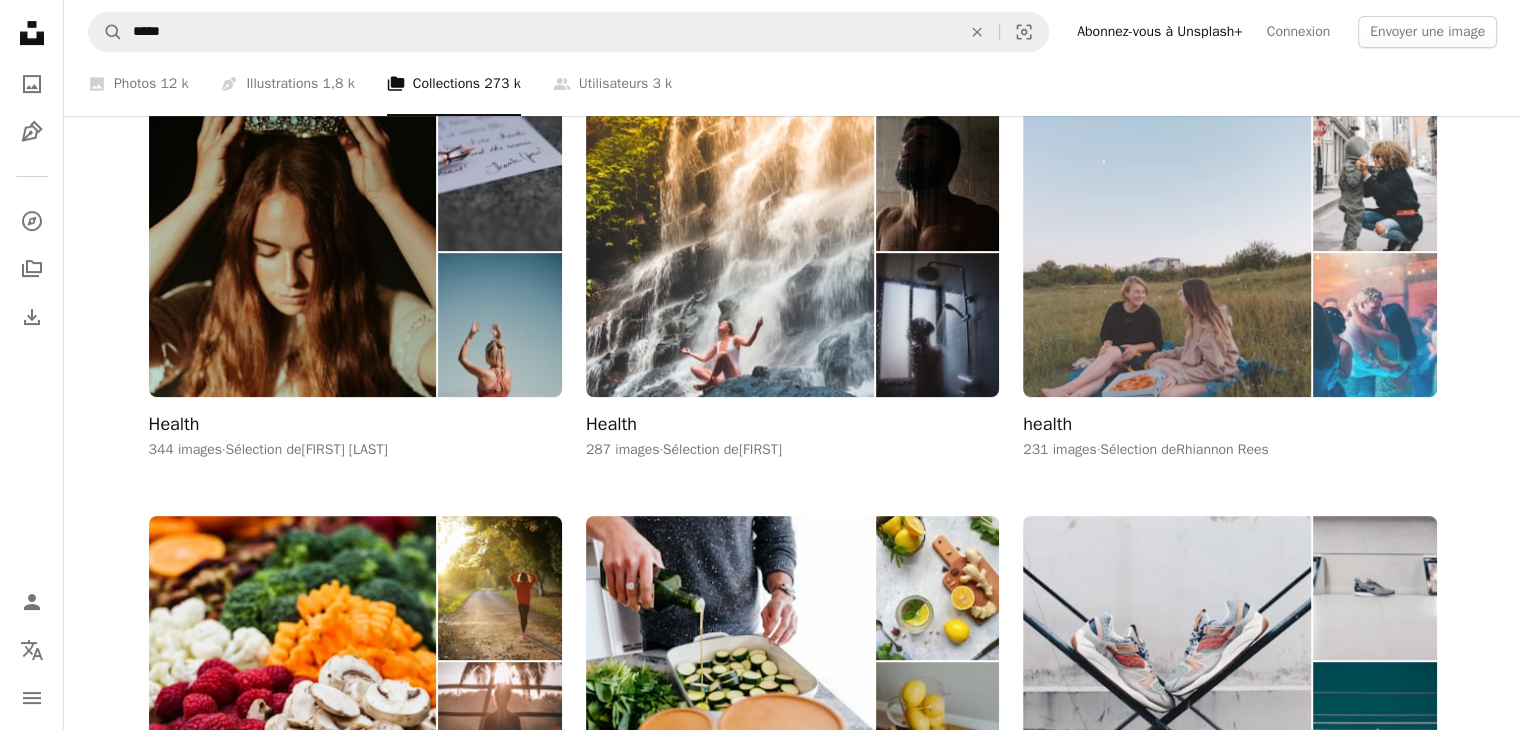click at bounding box center [1167, 252] 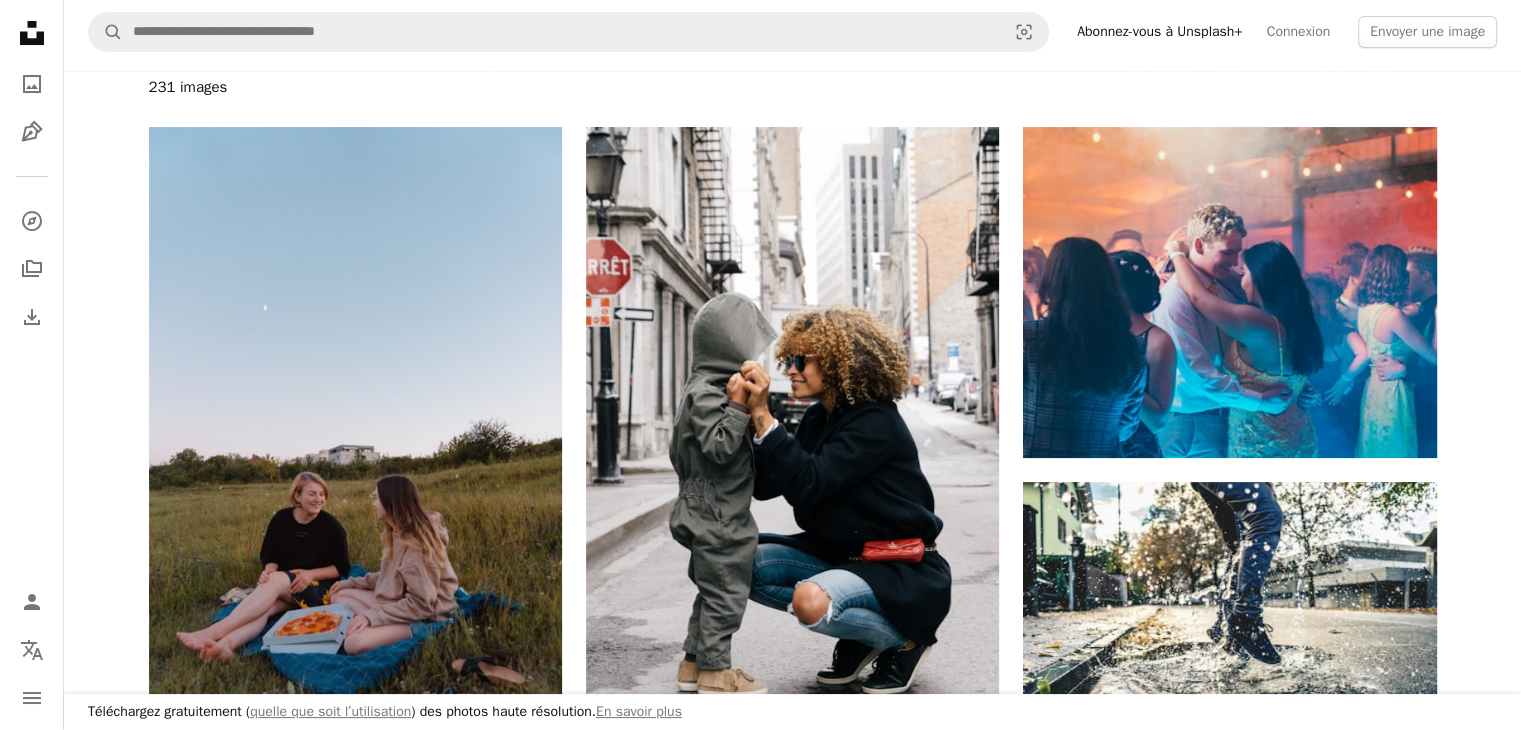 scroll, scrollTop: 300, scrollLeft: 0, axis: vertical 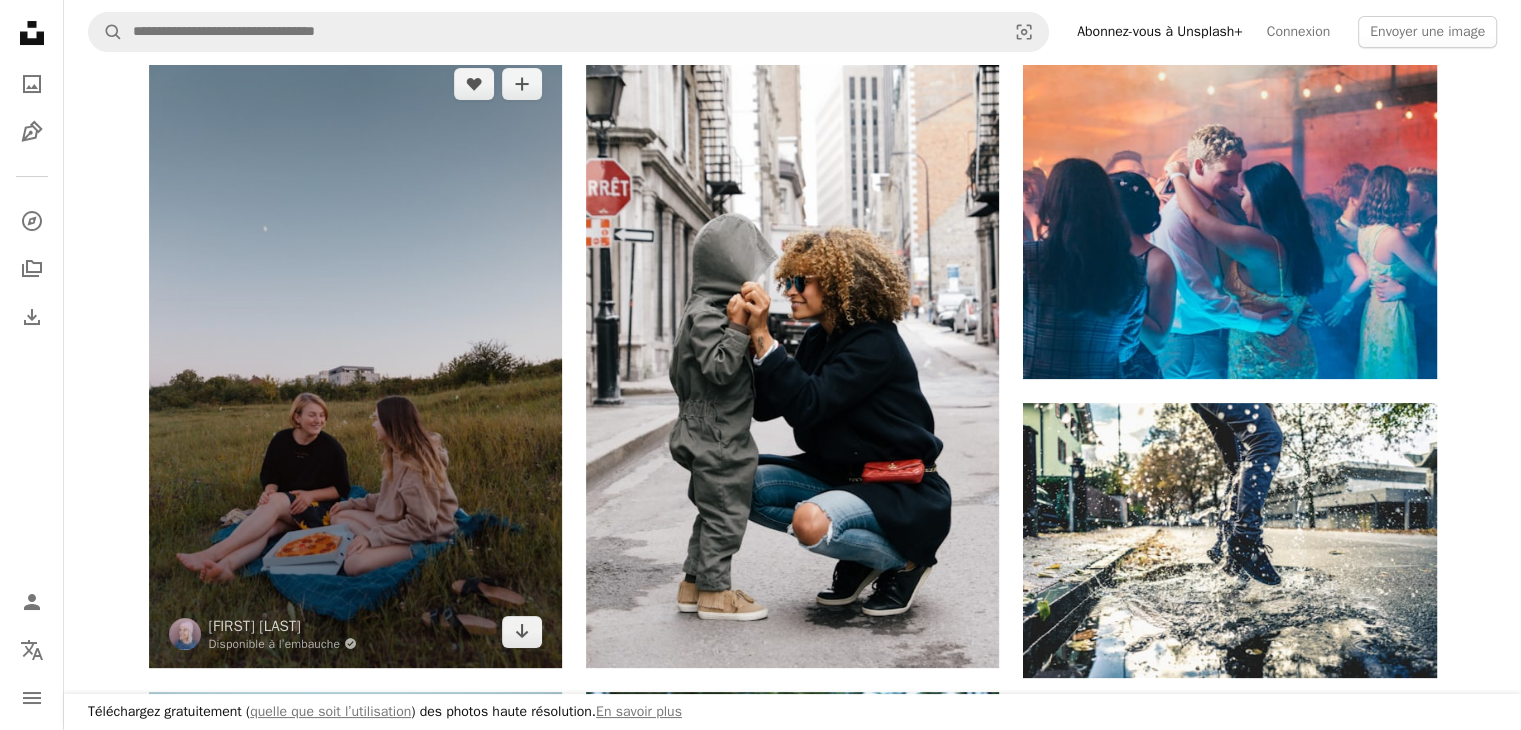 click at bounding box center (355, 358) 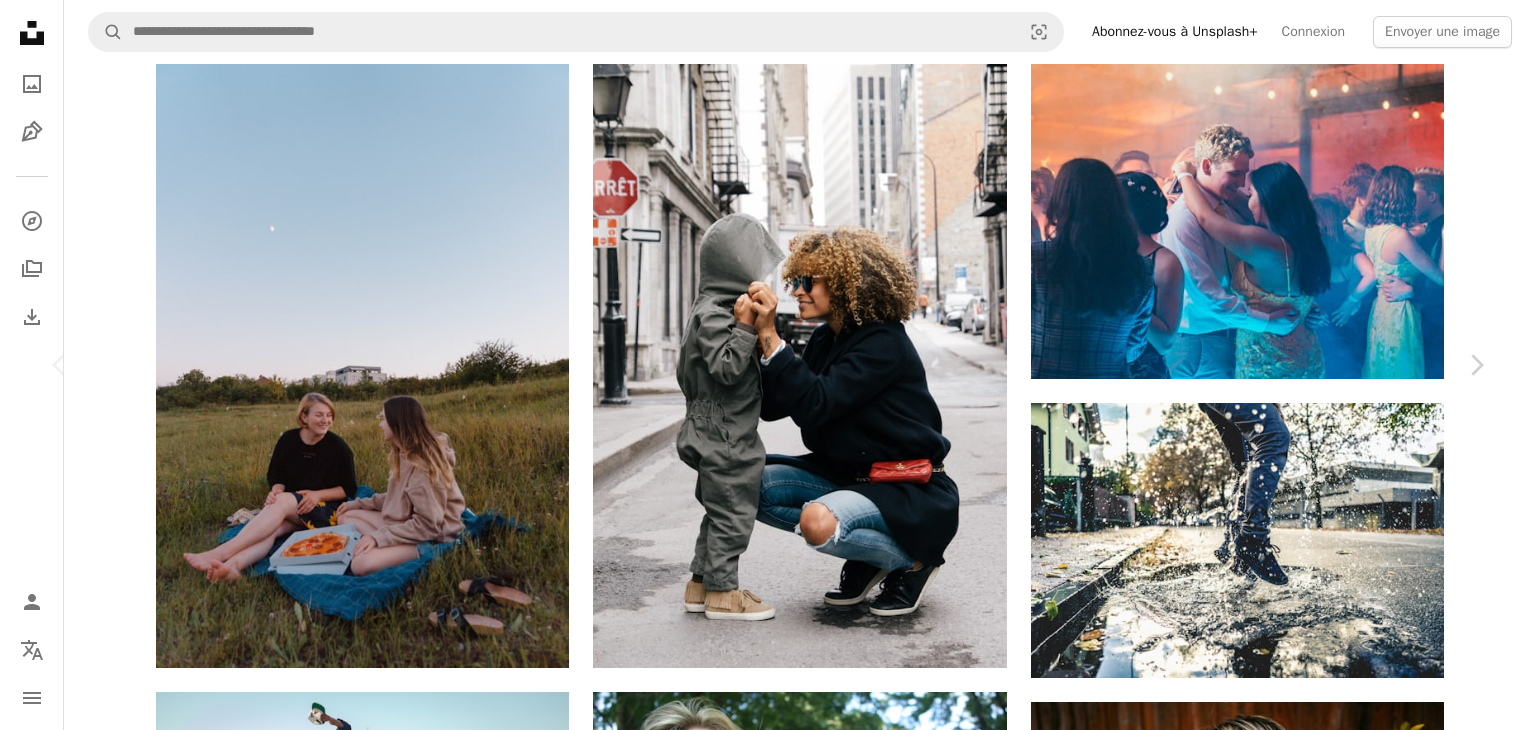 click on "Télécharger gratuitement" at bounding box center [1254, 4342] 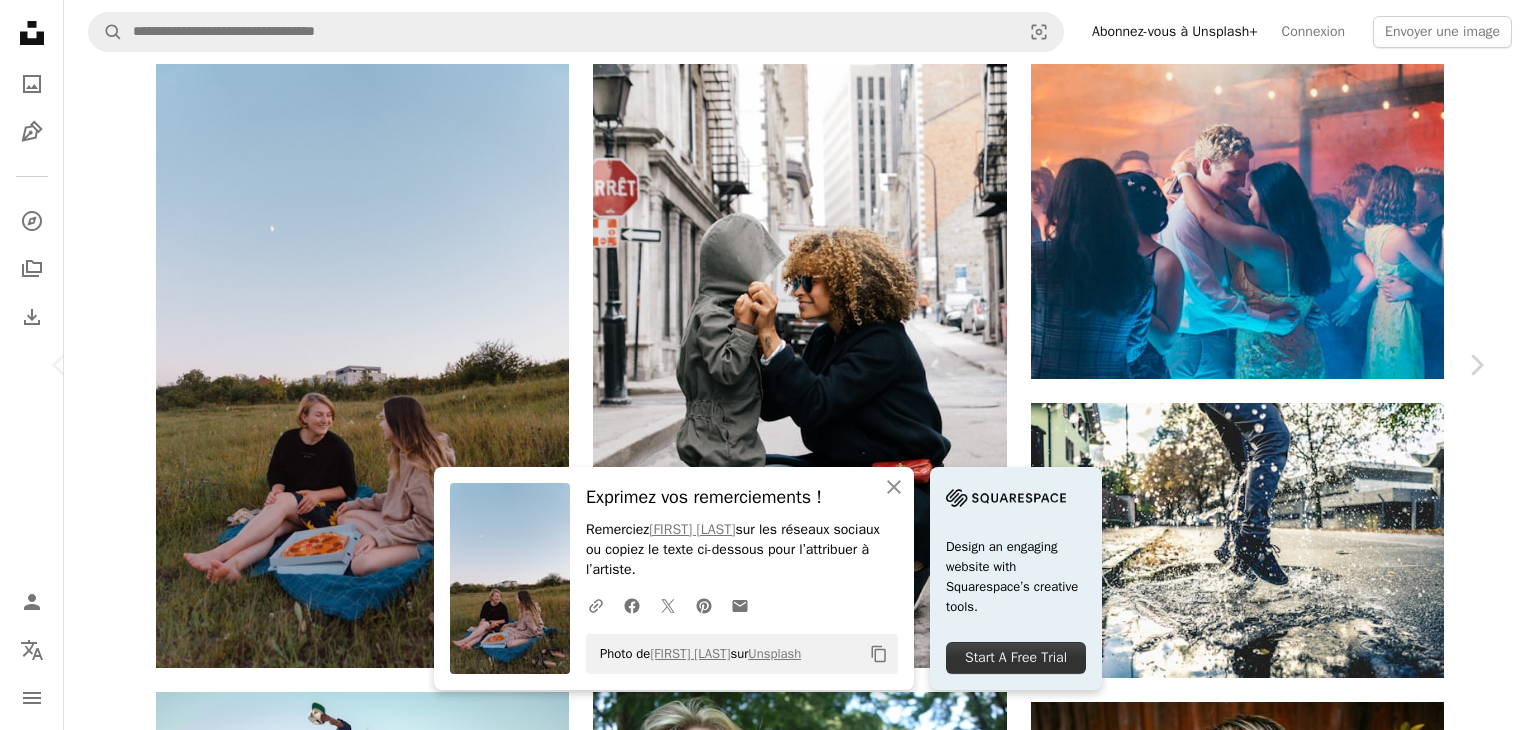 click on "An X shape" at bounding box center [20, 20] 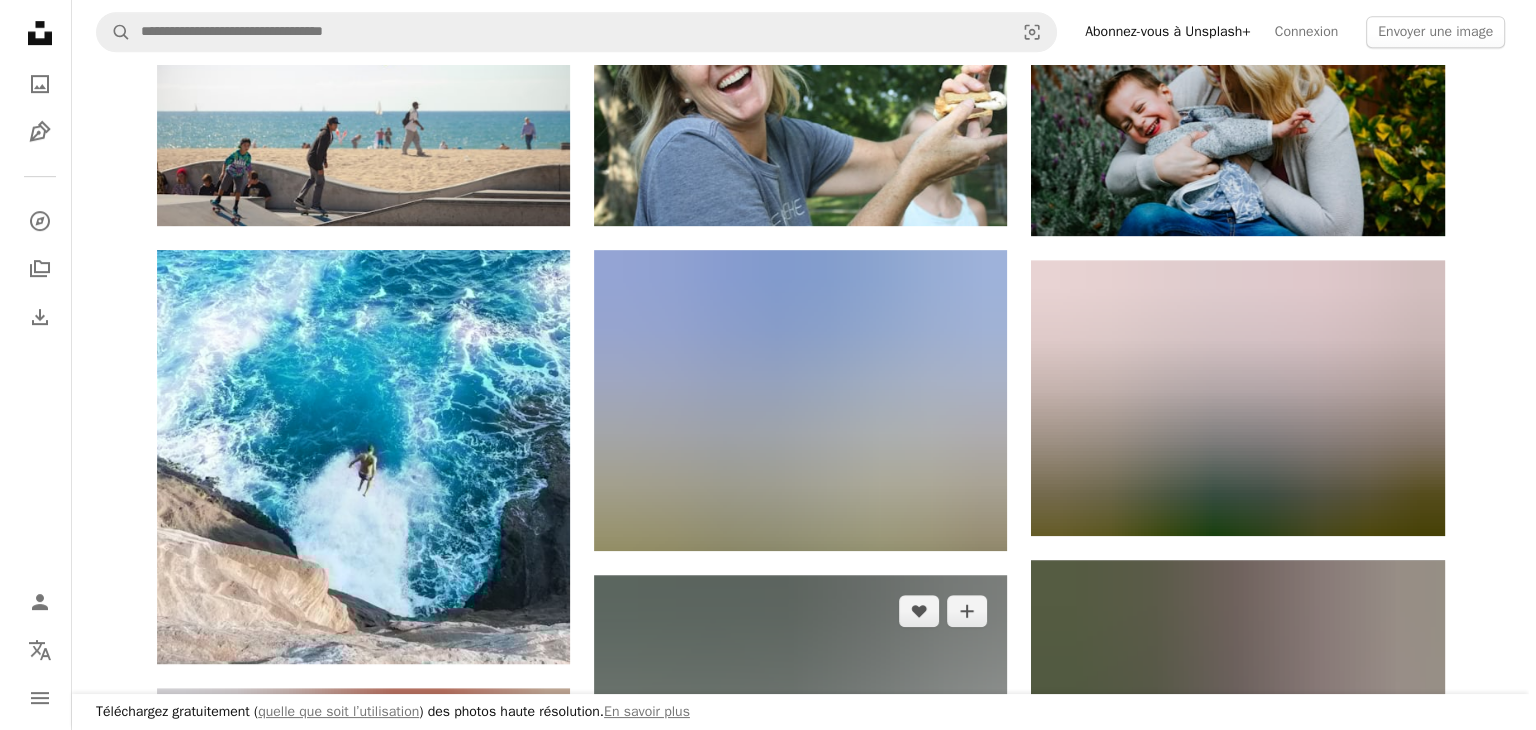 scroll, scrollTop: 1000, scrollLeft: 0, axis: vertical 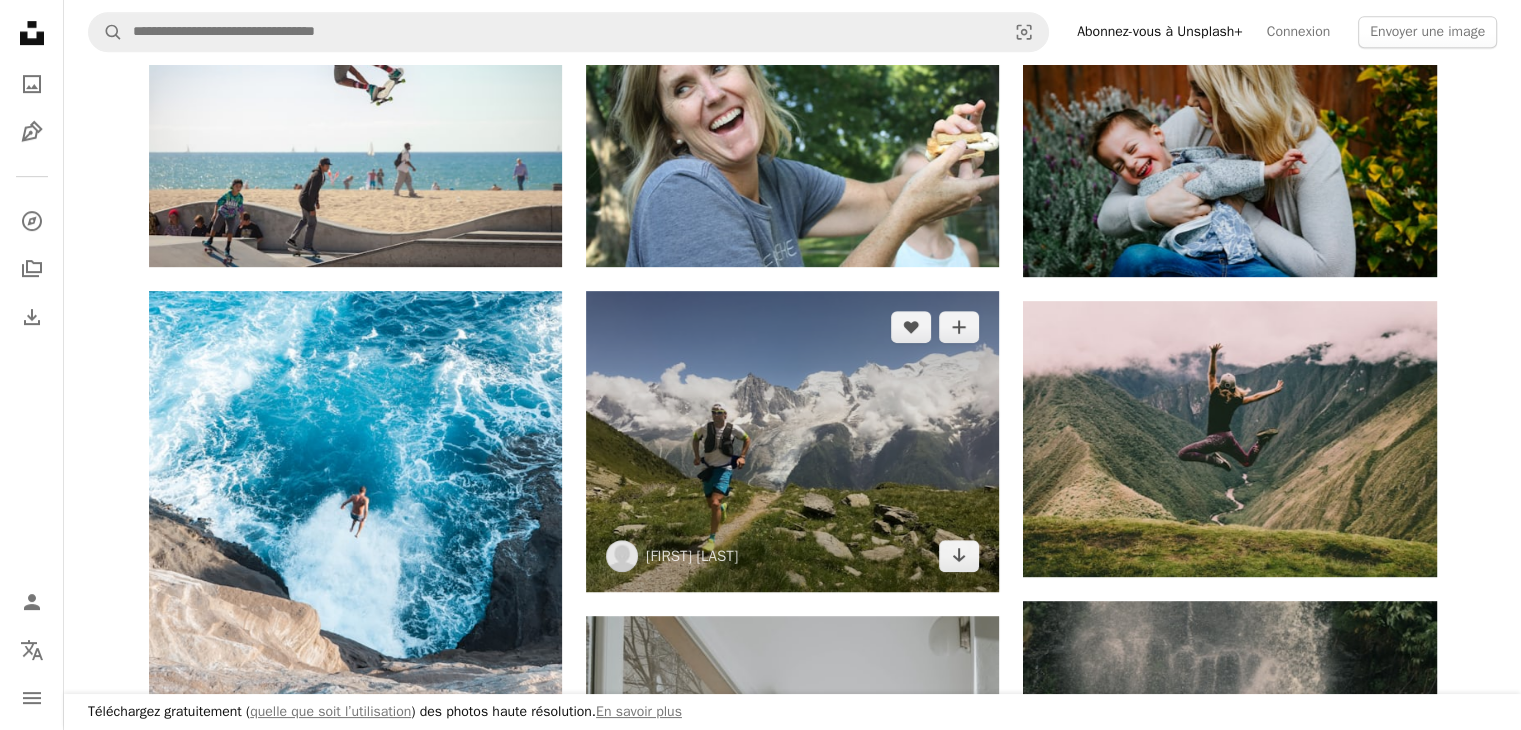 click at bounding box center [792, 441] 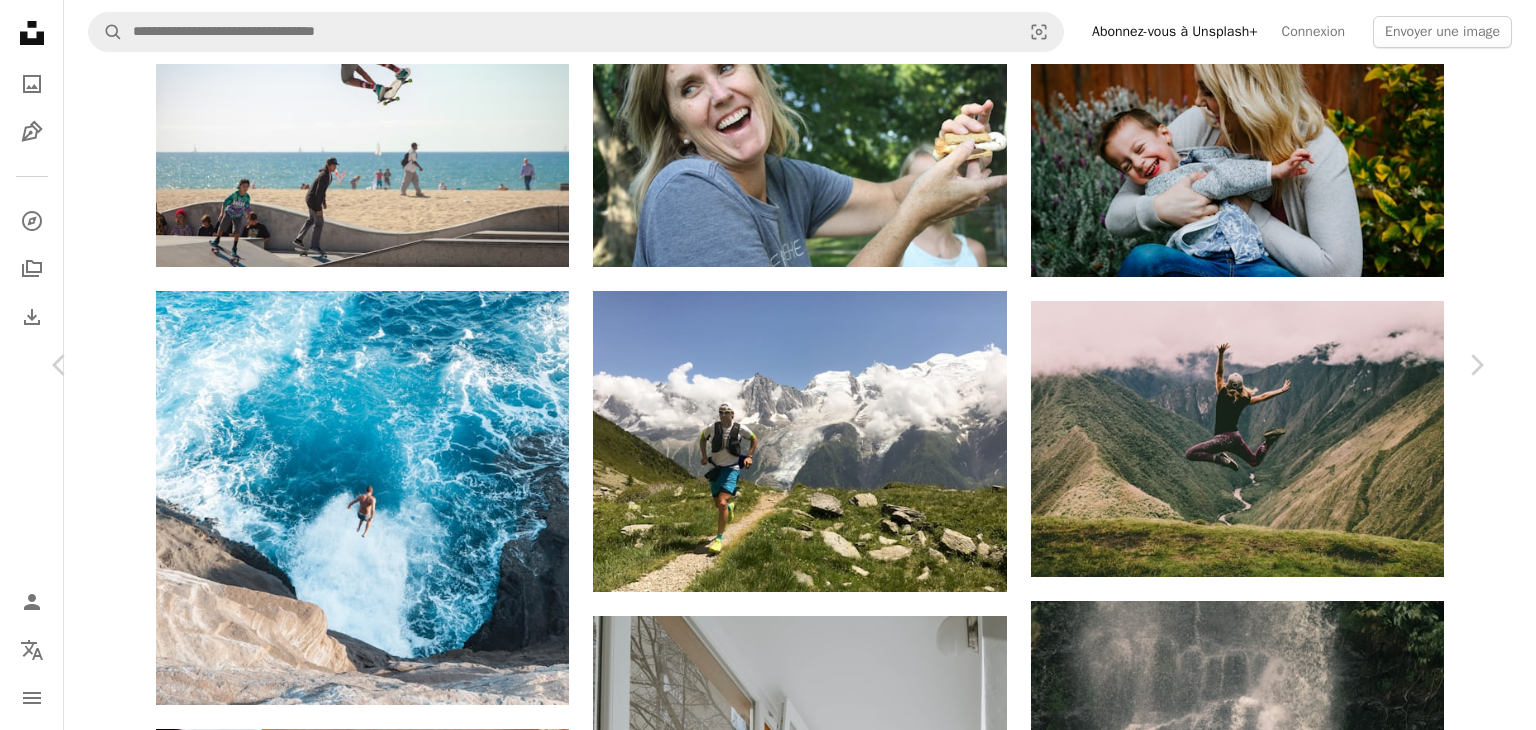click on "Télécharger gratuitement" at bounding box center (1254, 3641) 